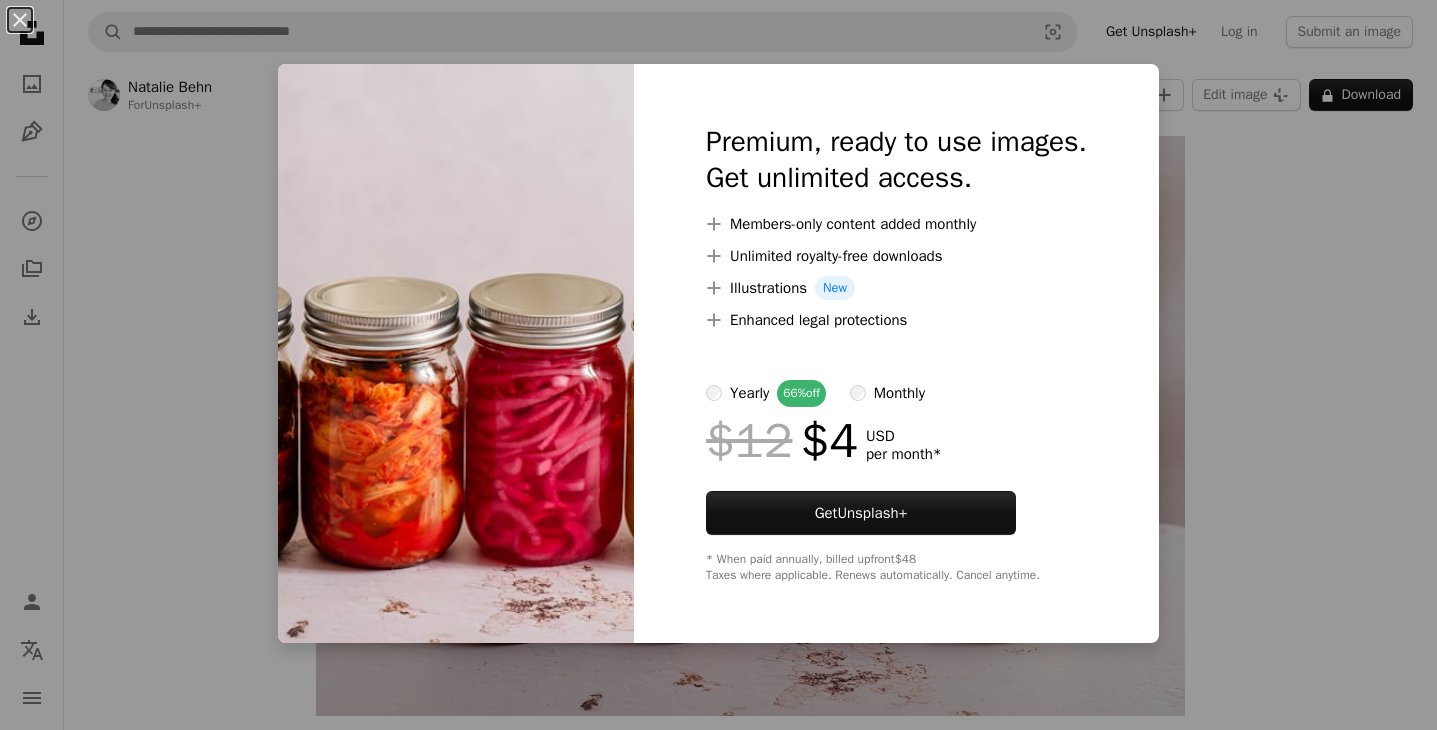 scroll, scrollTop: 0, scrollLeft: 0, axis: both 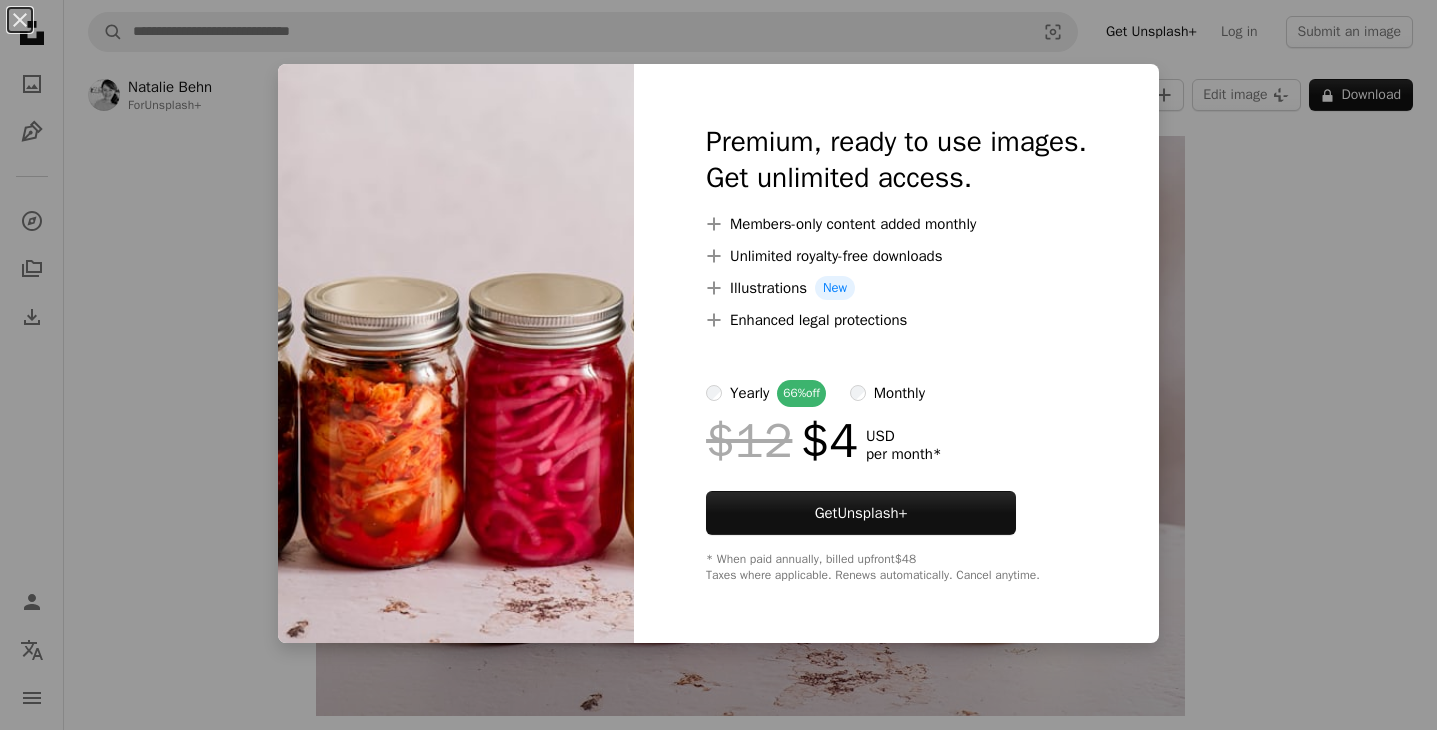 click on "An X shape Premium, ready to use images. Get unlimited access. A plus sign Members-only content added monthly A plus sign Unlimited royalty-free downloads A plus sign Illustrations  New A plus sign Enhanced legal protections yearly 66%  off monthly $12   $4 USD per month * Get  Unsplash+ * When paid annually, billed upfront  $48 Taxes where applicable. Renews automatically. Cancel anytime." at bounding box center [718, 365] 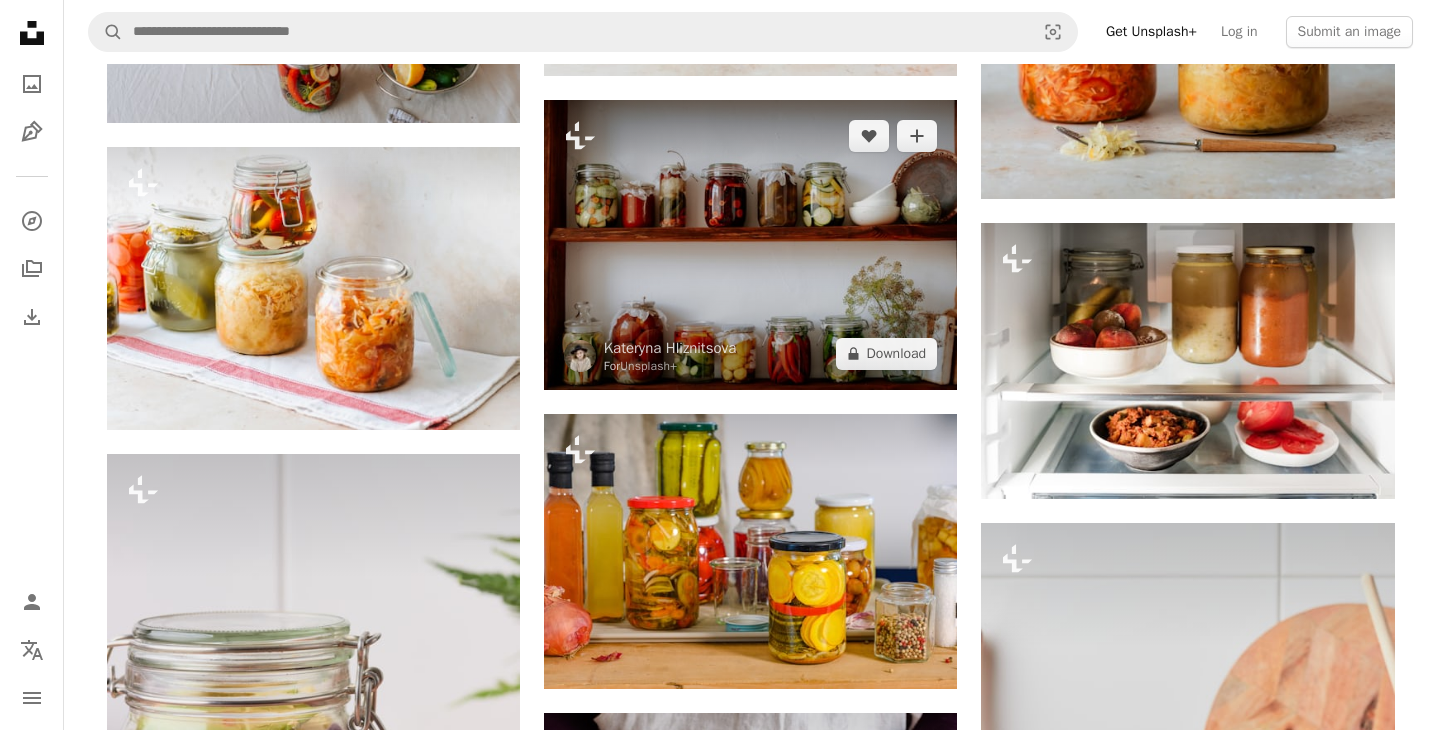 scroll, scrollTop: 2679, scrollLeft: 0, axis: vertical 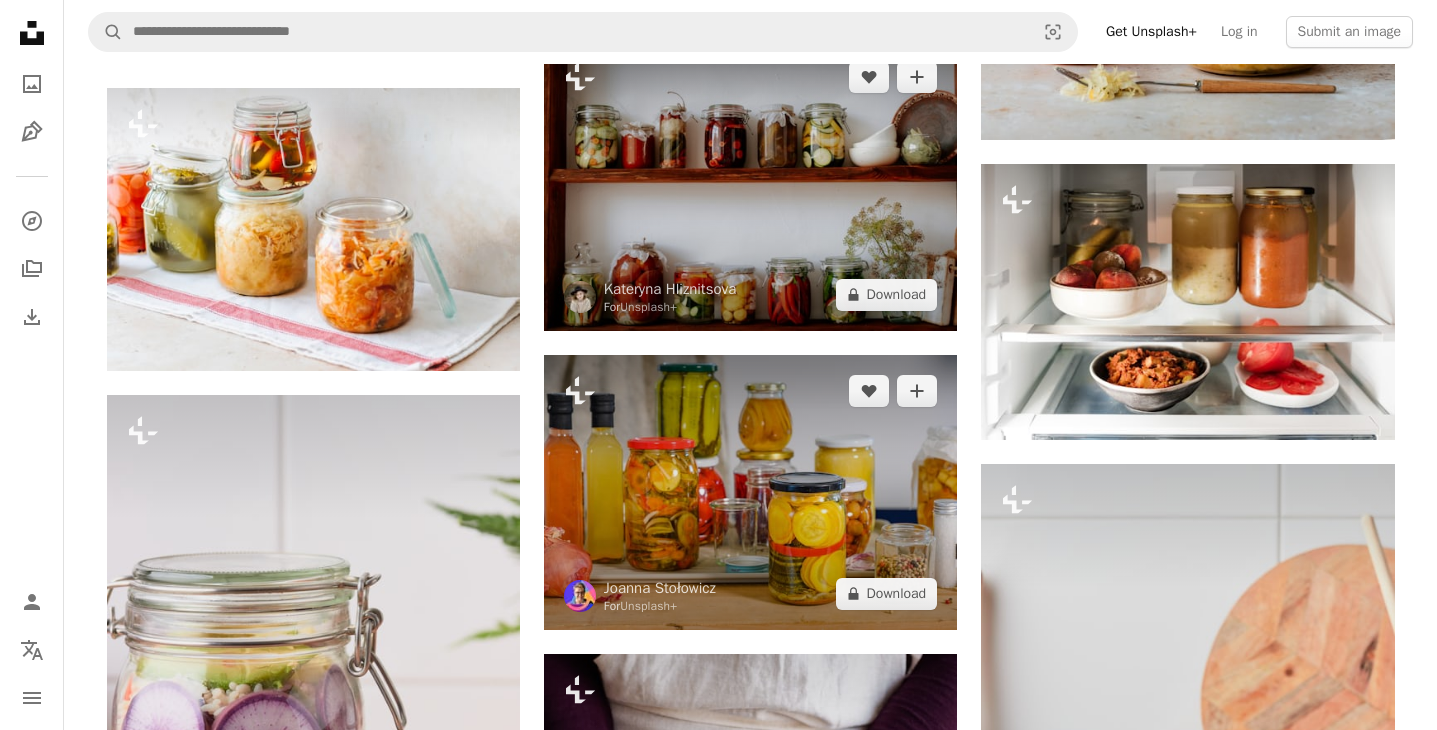 click at bounding box center (750, 492) 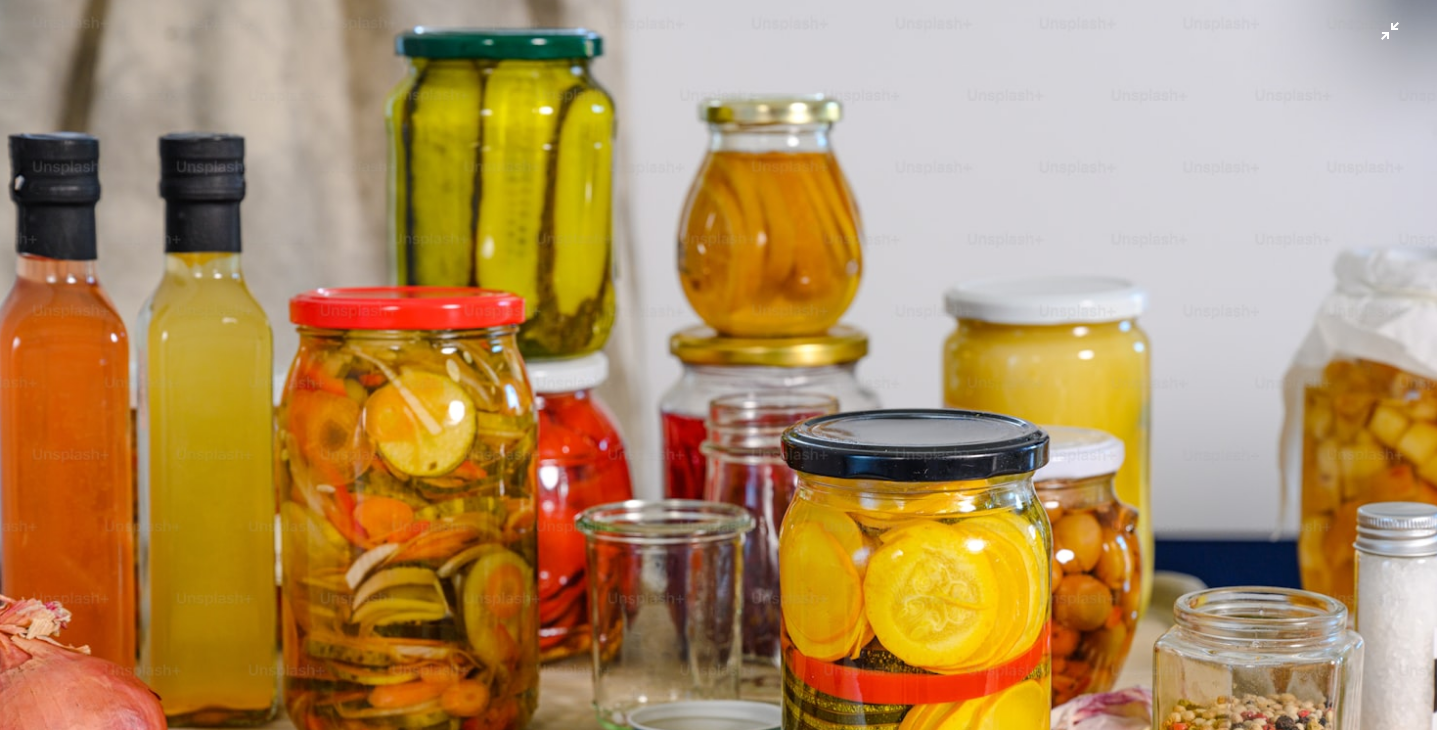 scroll, scrollTop: 114, scrollLeft: 0, axis: vertical 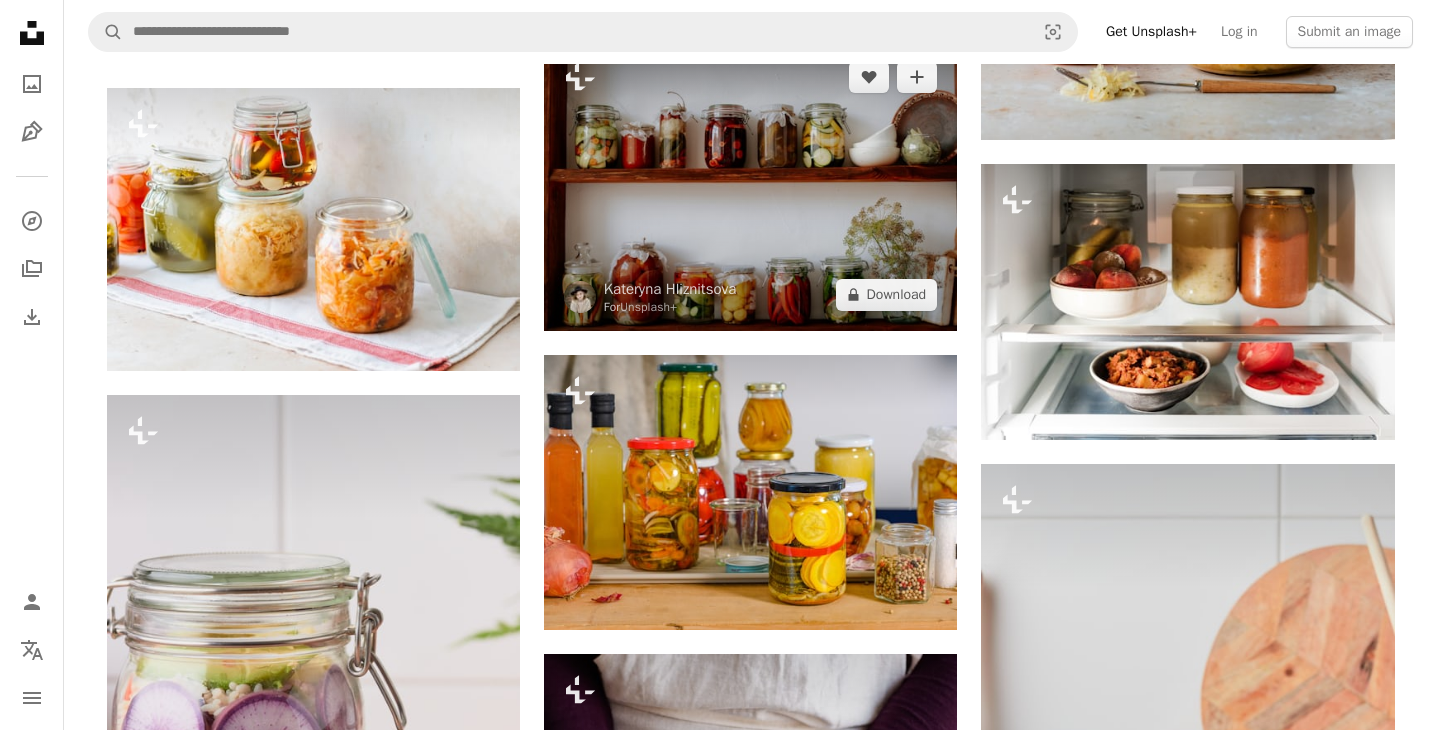 click at bounding box center [750, 185] 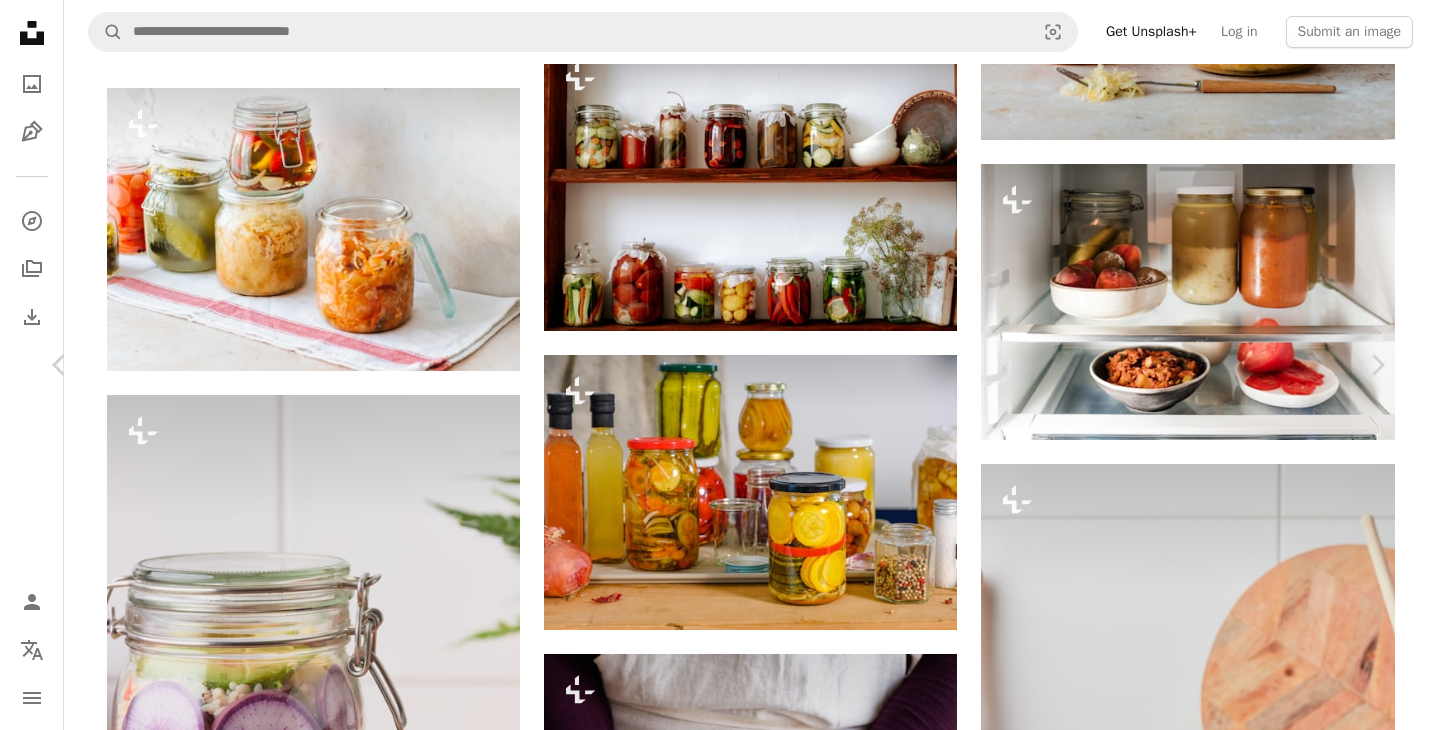 click at bounding box center (711, 4355) 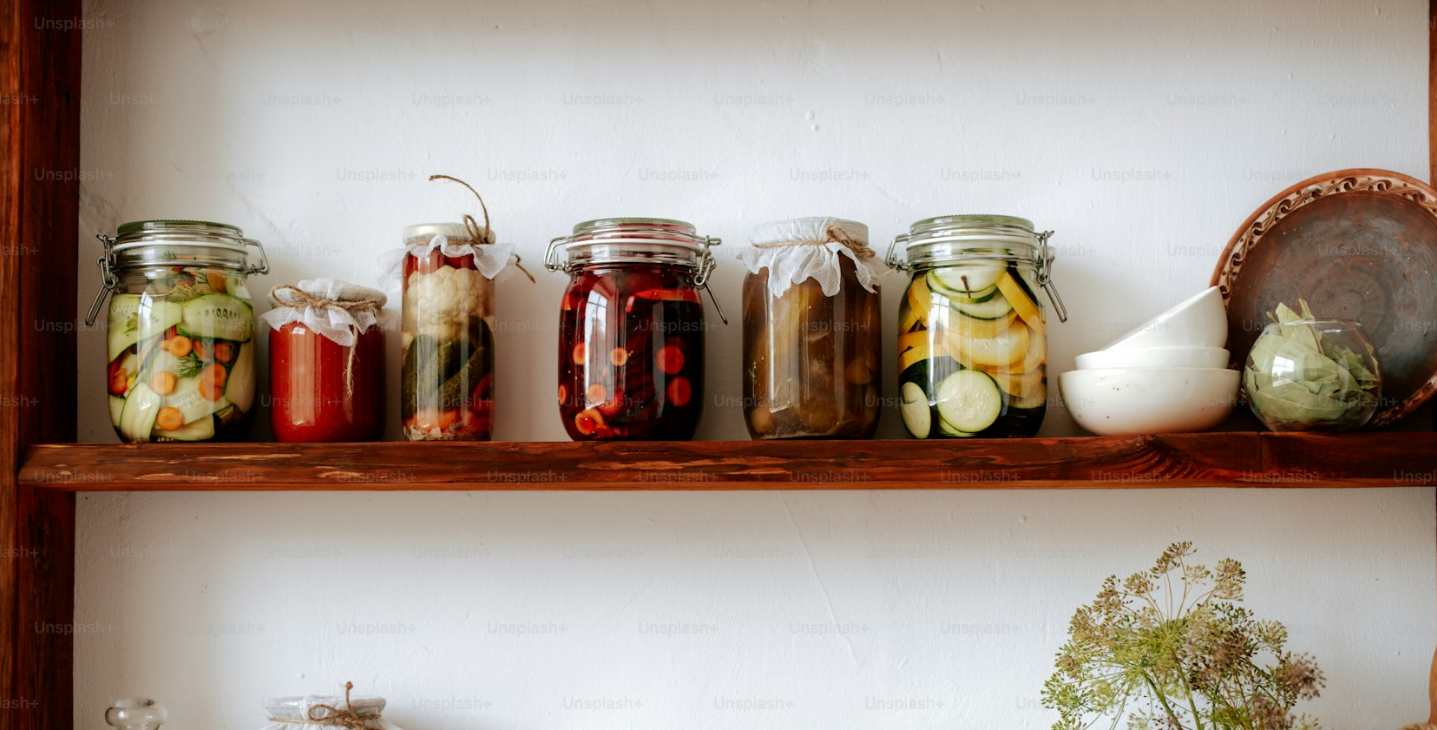 scroll, scrollTop: 138, scrollLeft: 0, axis: vertical 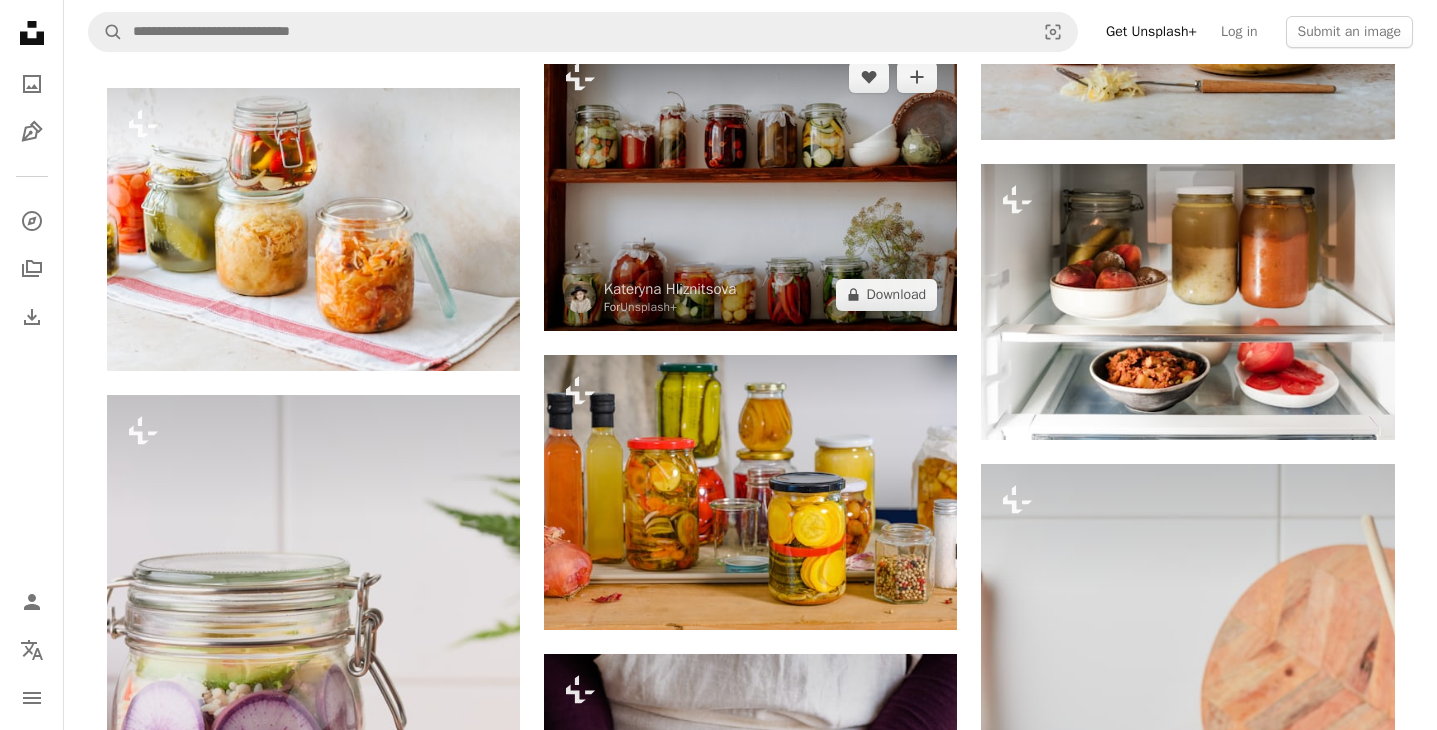 click at bounding box center [750, 185] 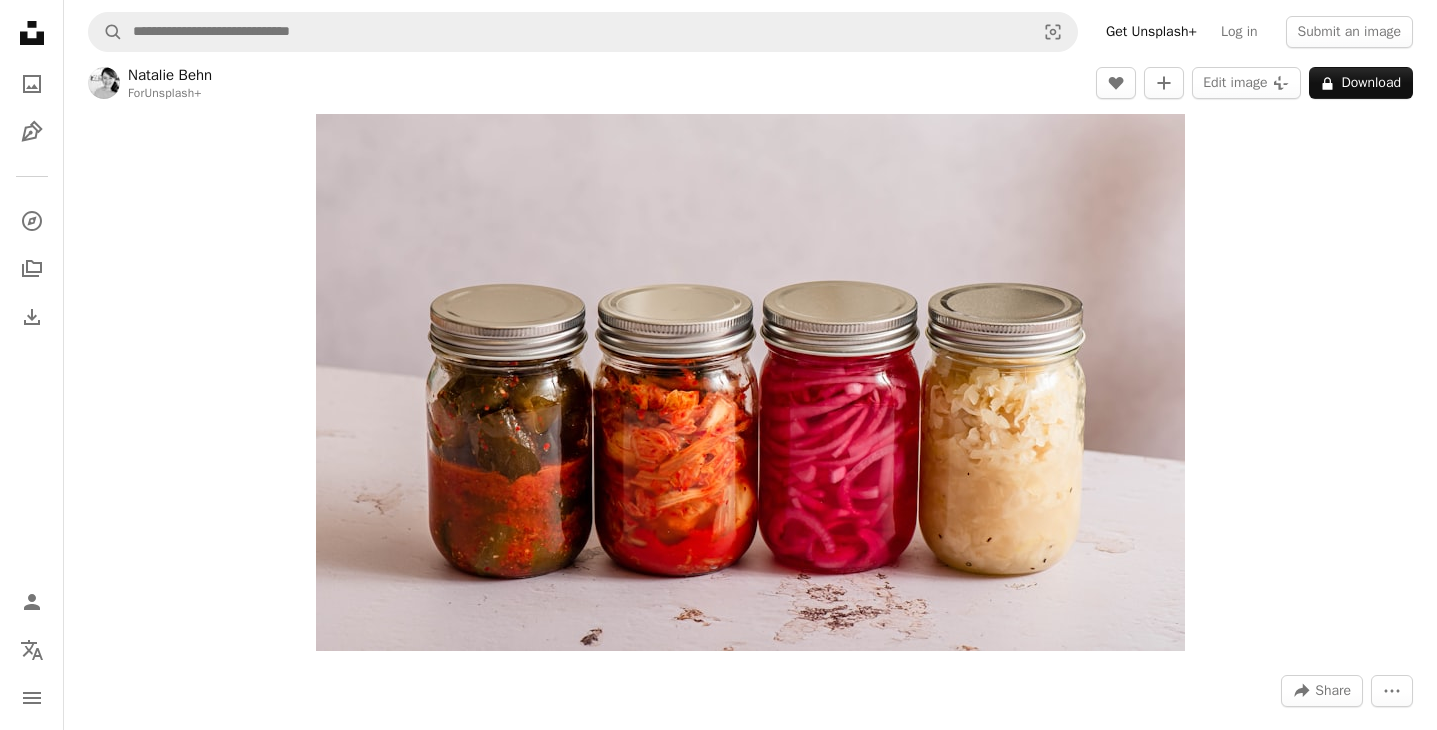 scroll, scrollTop: 0, scrollLeft: 0, axis: both 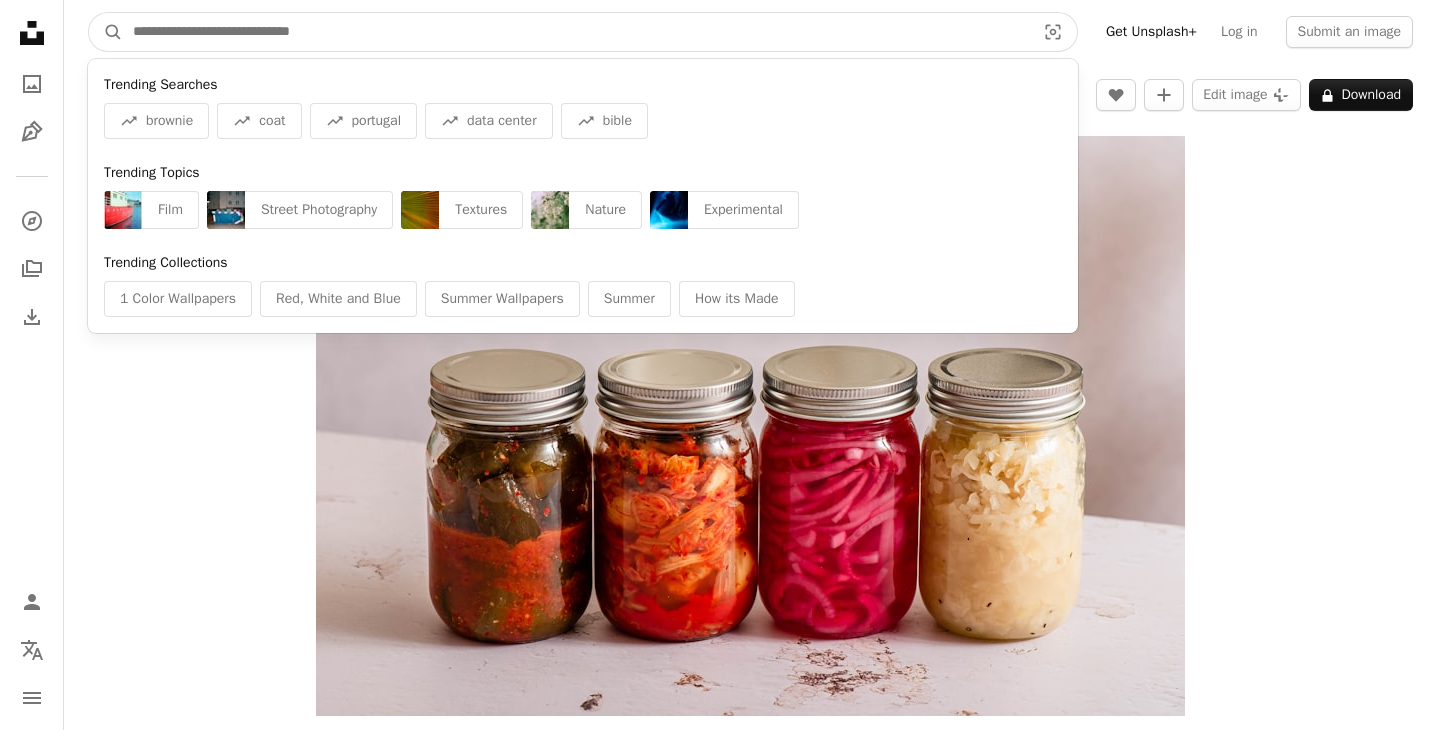 click at bounding box center [576, 32] 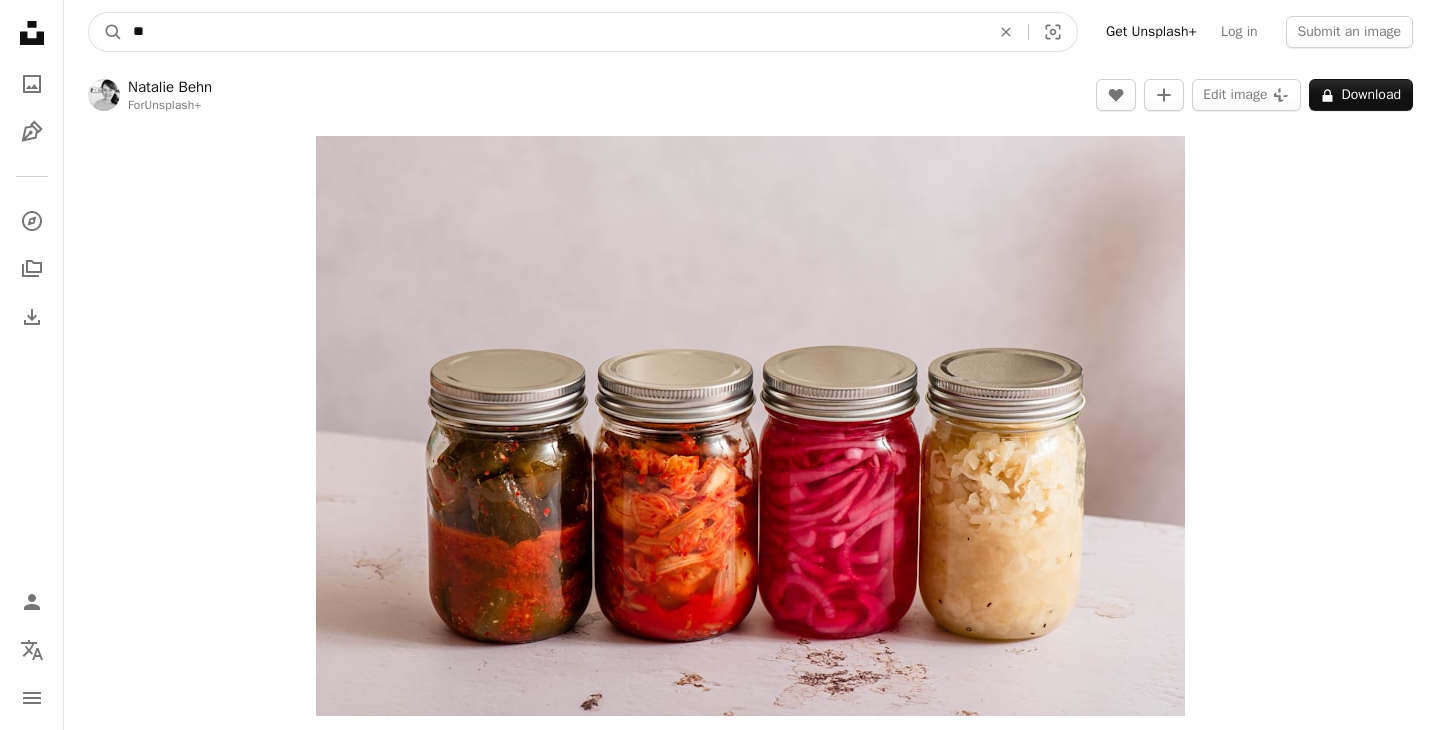 type on "*" 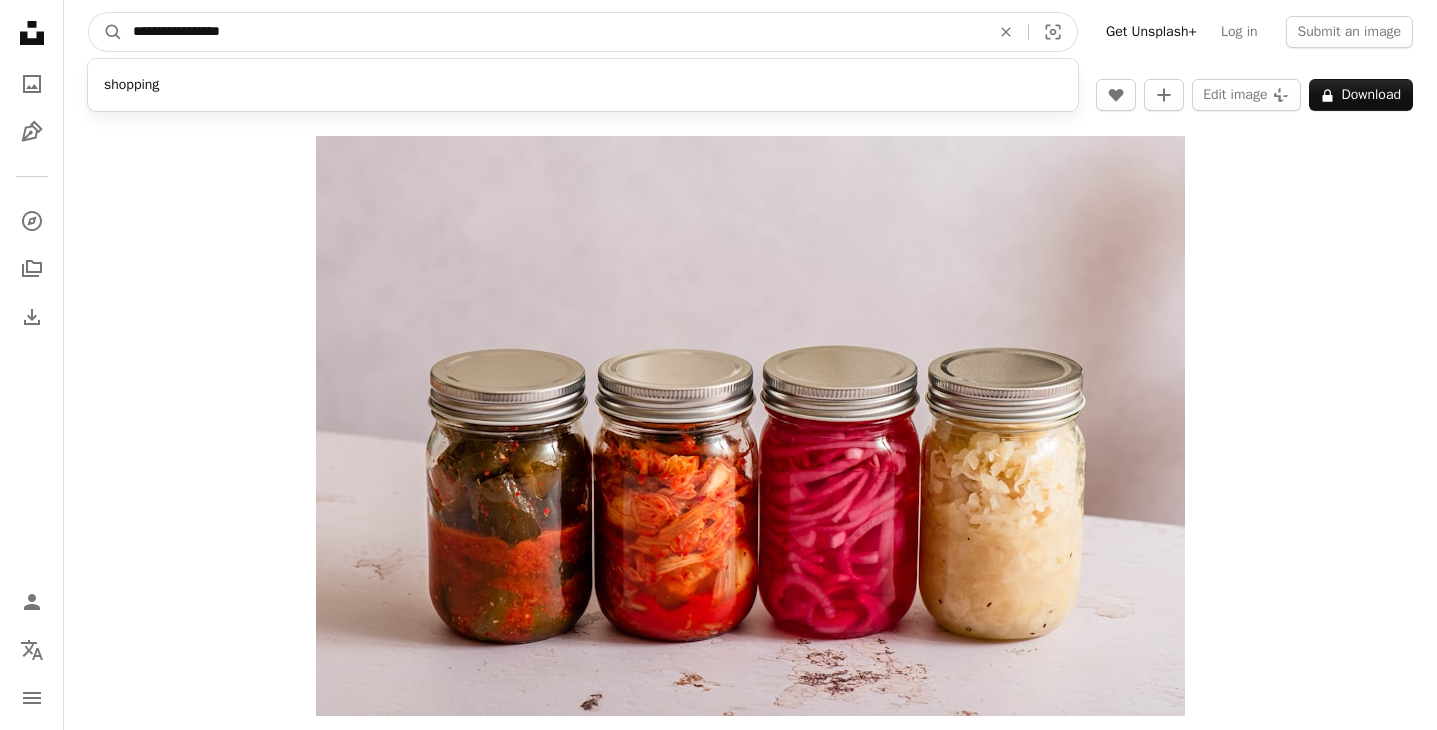type on "**********" 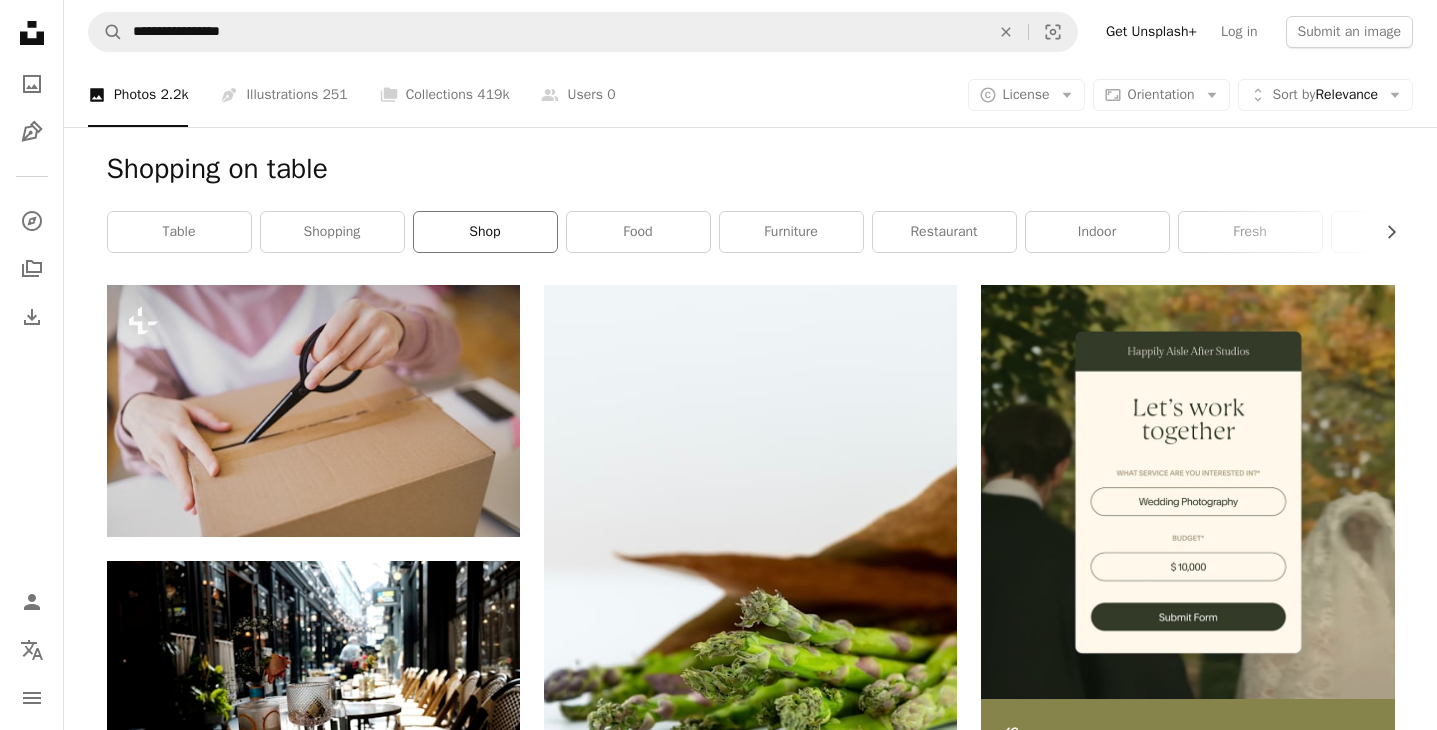 scroll, scrollTop: 0, scrollLeft: 0, axis: both 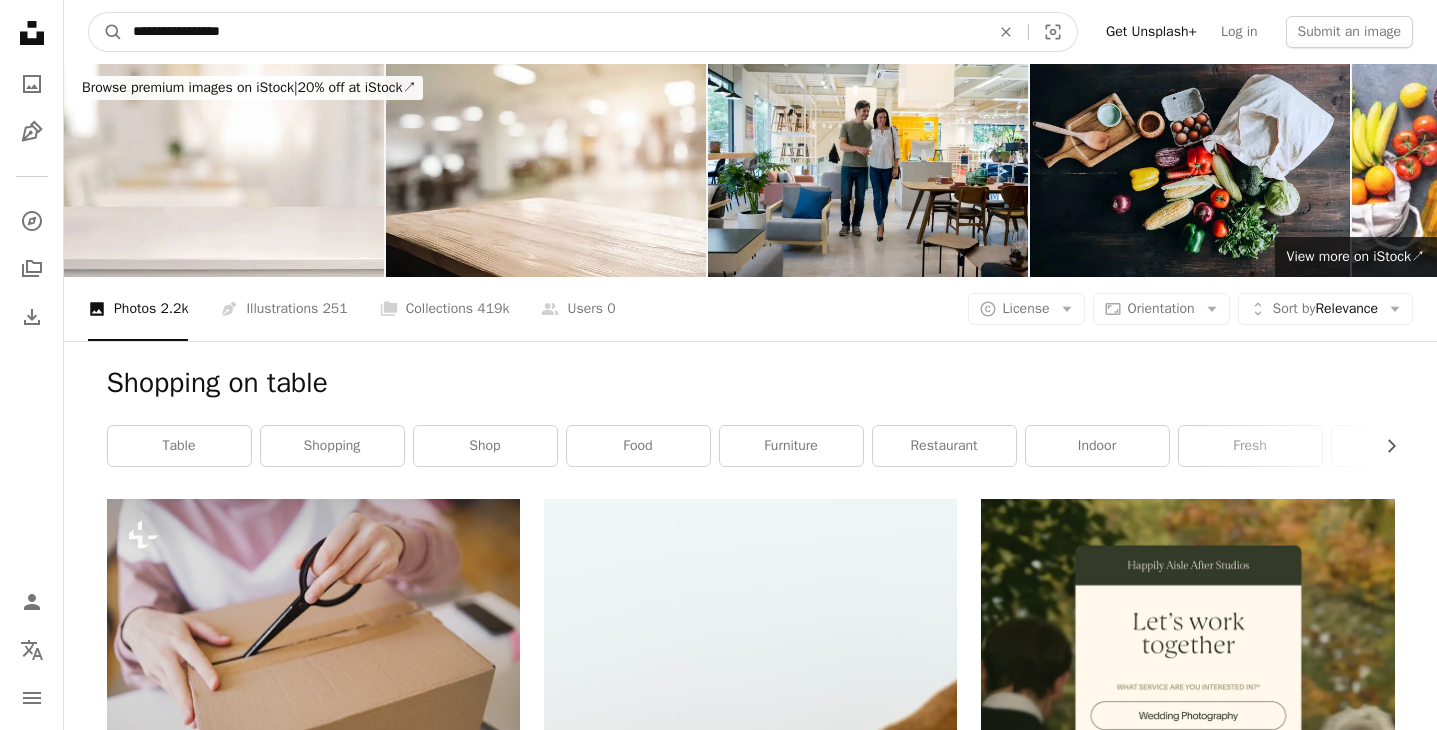 drag, startPoint x: 254, startPoint y: 33, endPoint x: 85, endPoint y: 25, distance: 169.18924 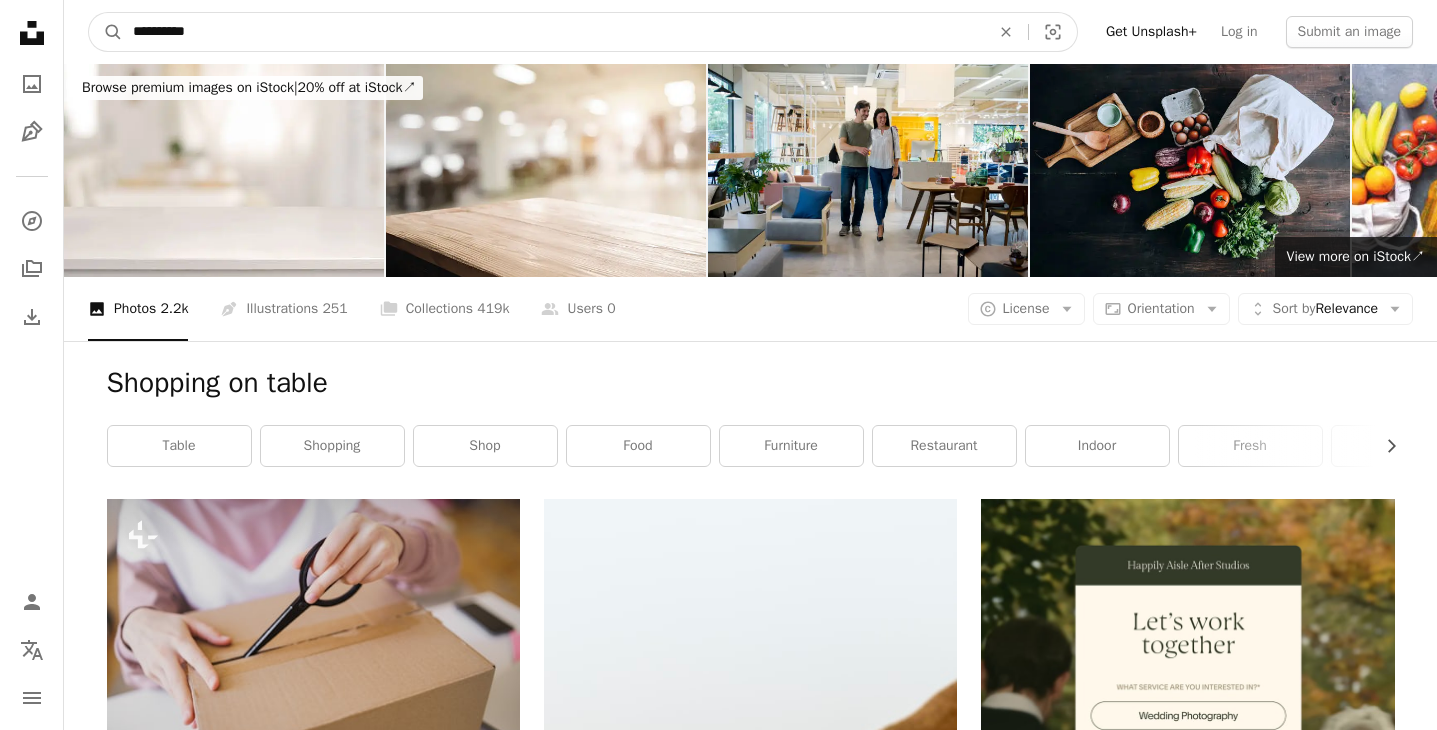 type on "**********" 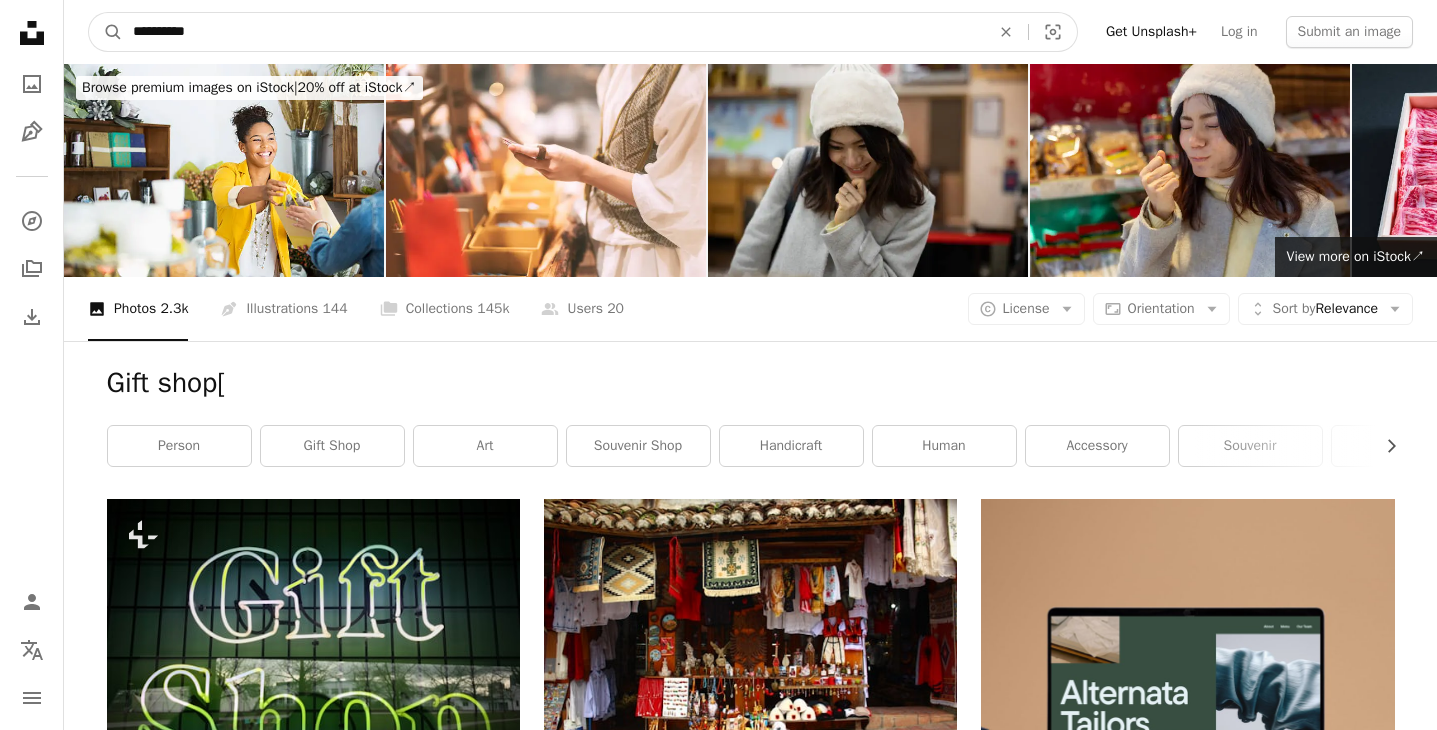 click on "**********" at bounding box center [553, 32] 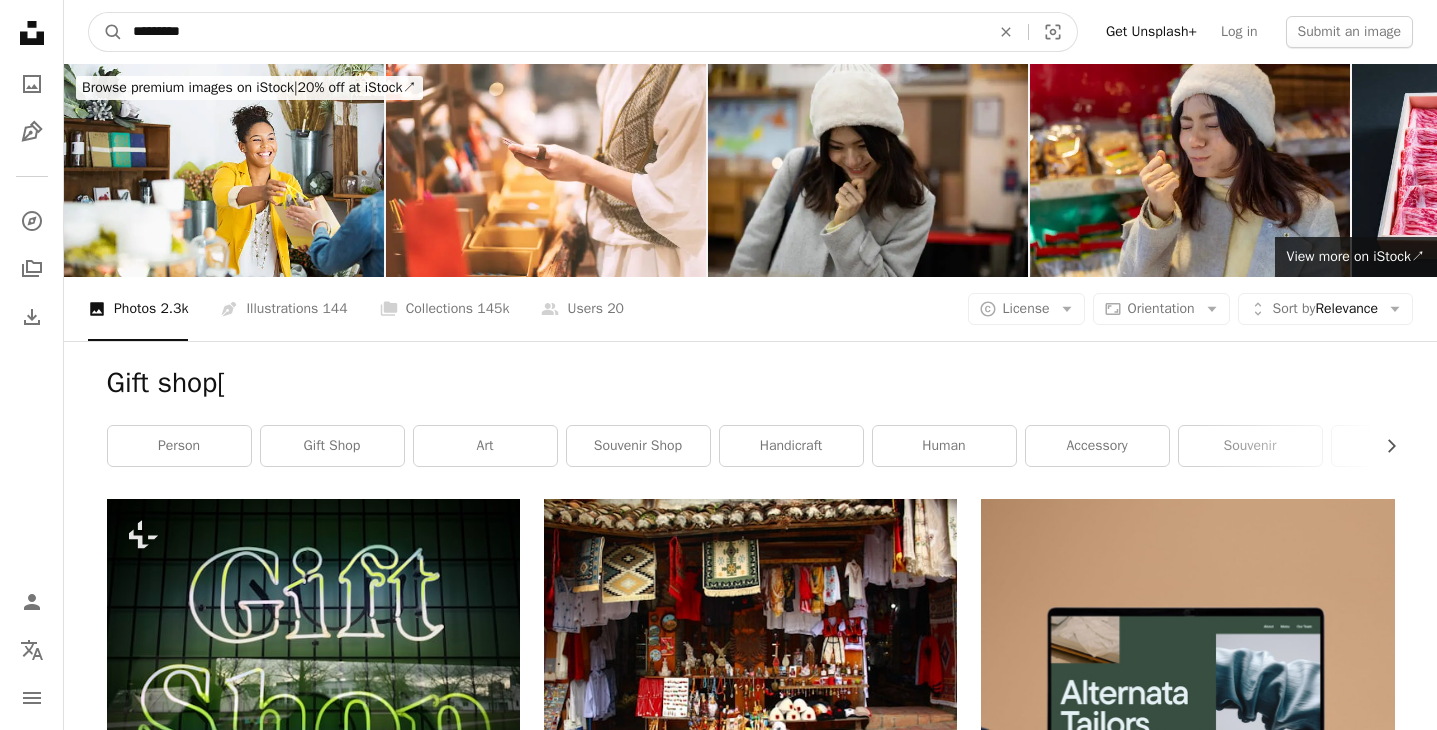 type on "*********" 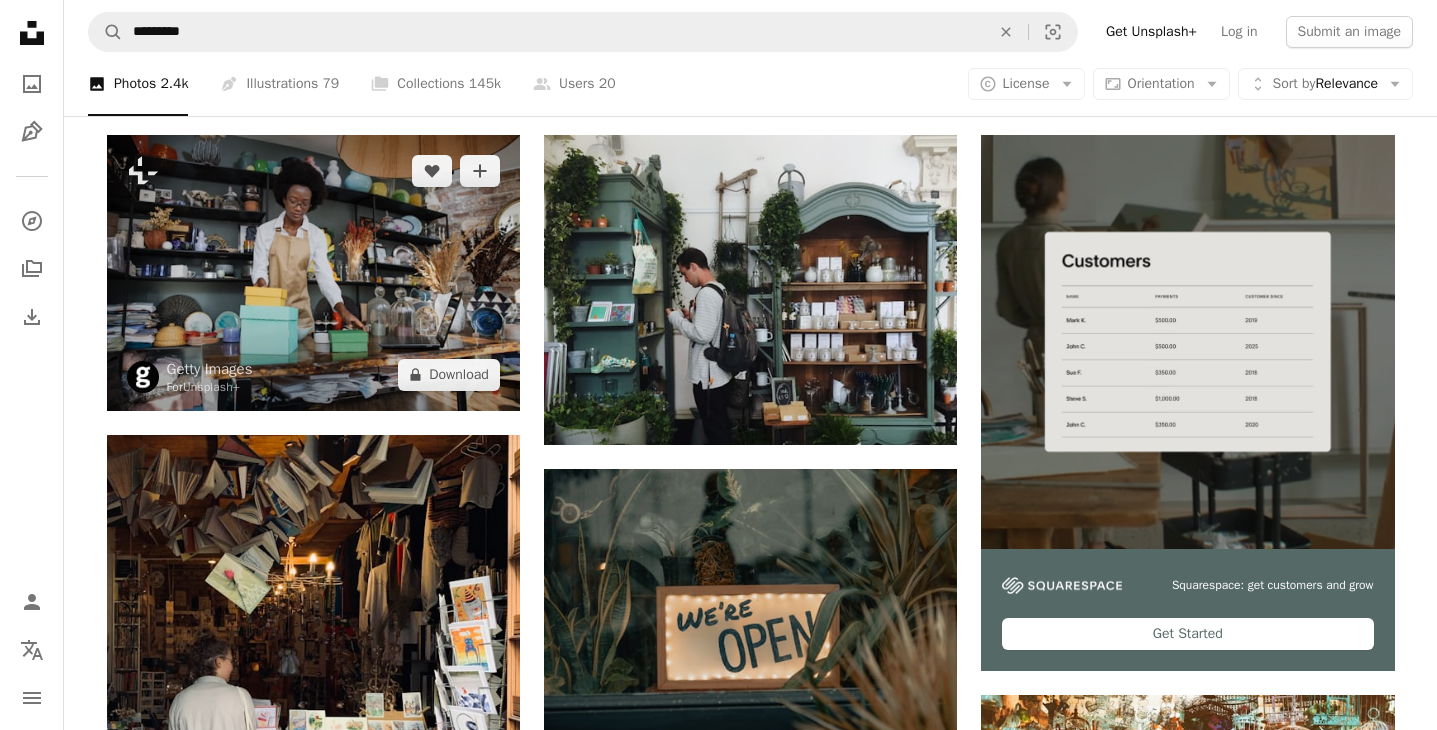 scroll, scrollTop: 250, scrollLeft: 0, axis: vertical 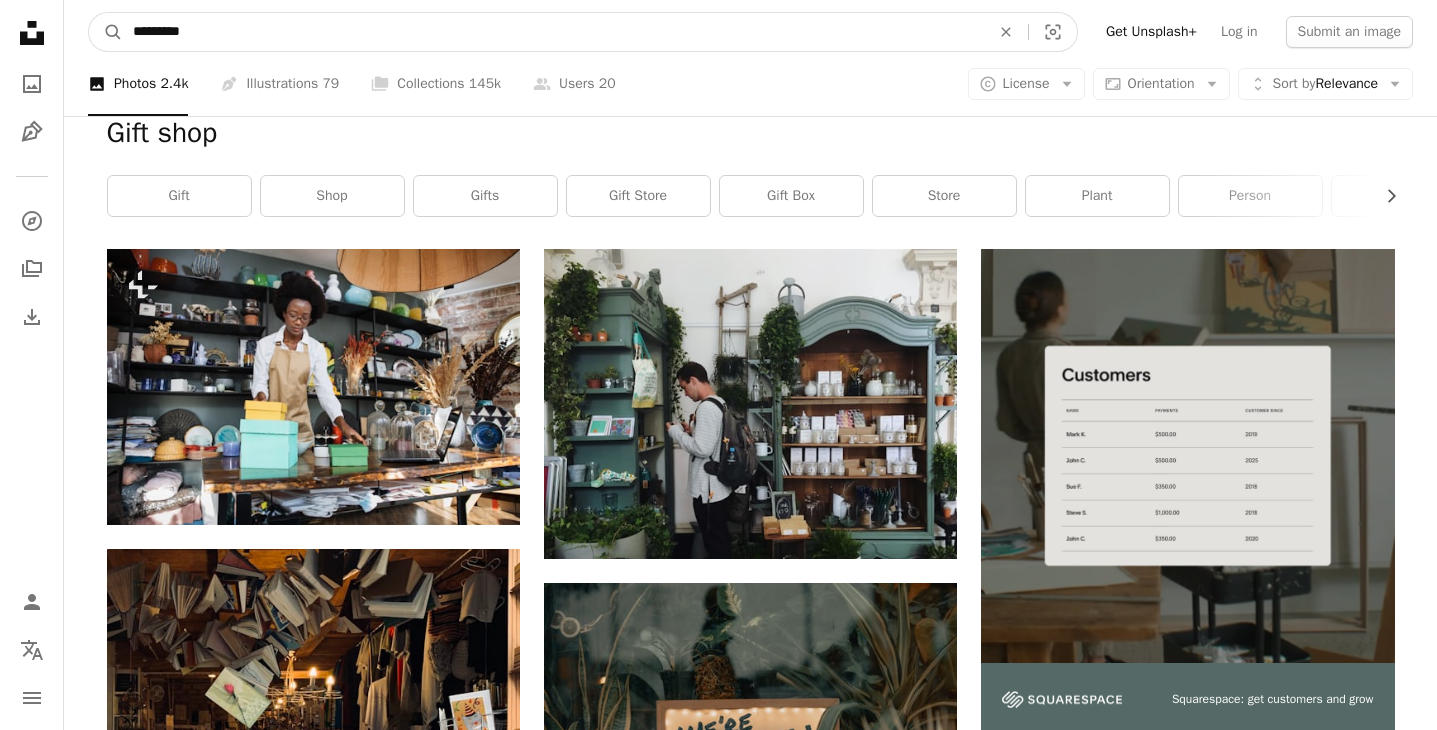 drag, startPoint x: 207, startPoint y: 35, endPoint x: 81, endPoint y: 32, distance: 126.035706 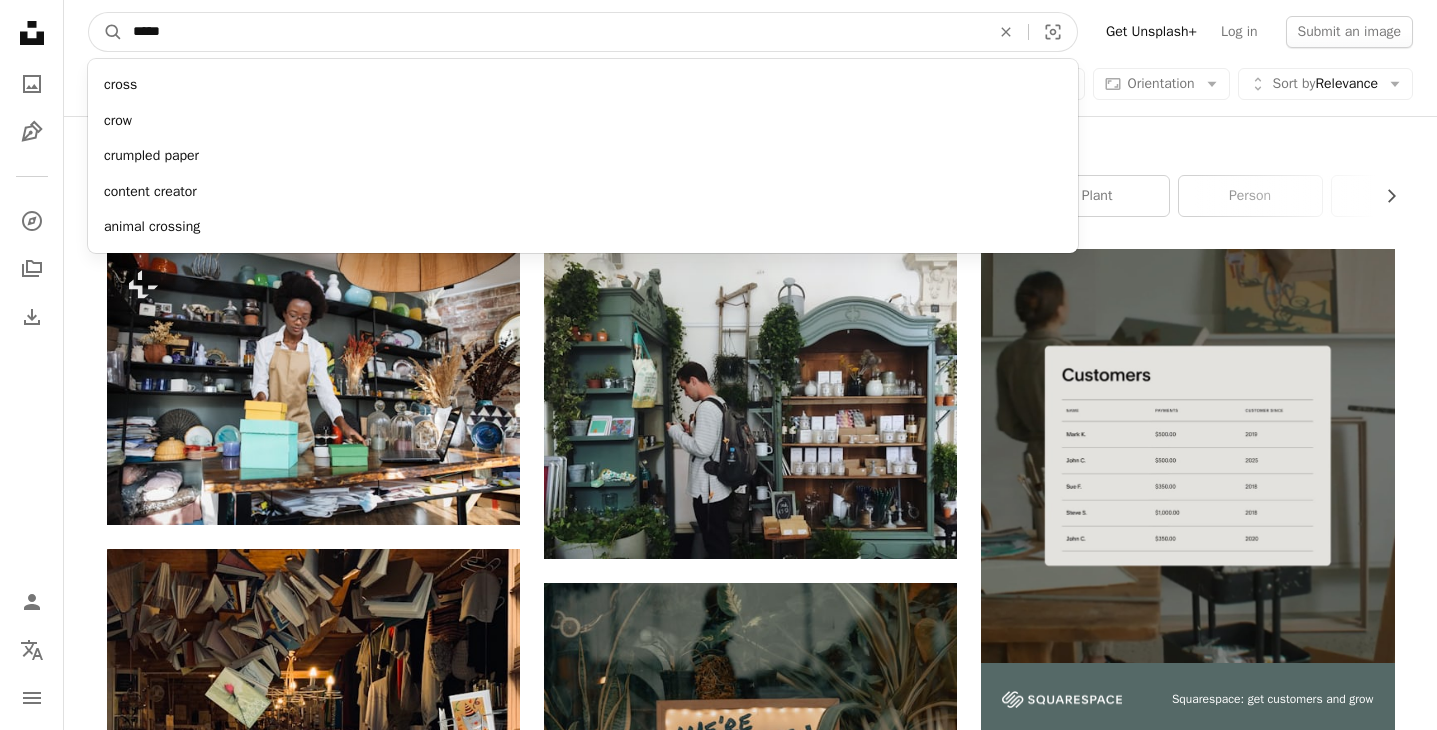 type on "******" 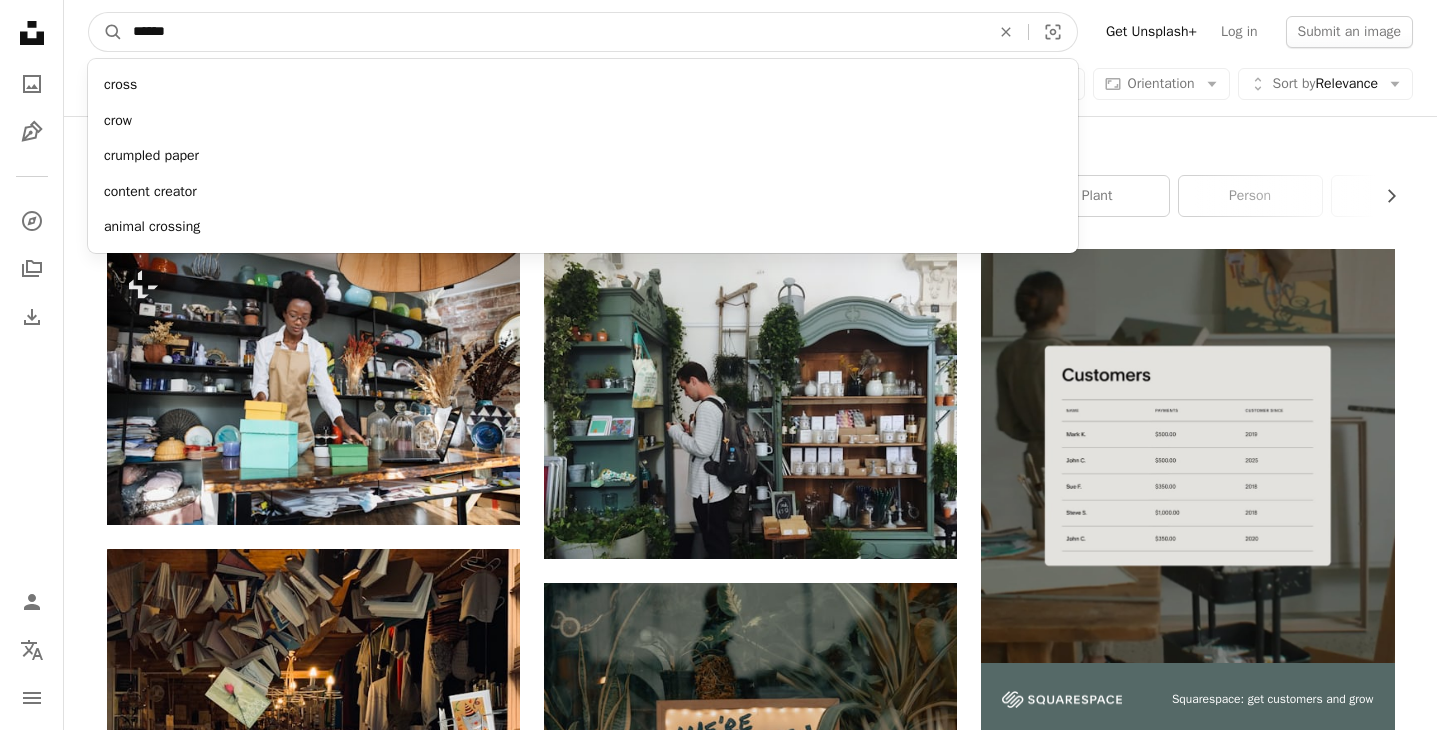 click on "A magnifying glass" at bounding box center [106, 32] 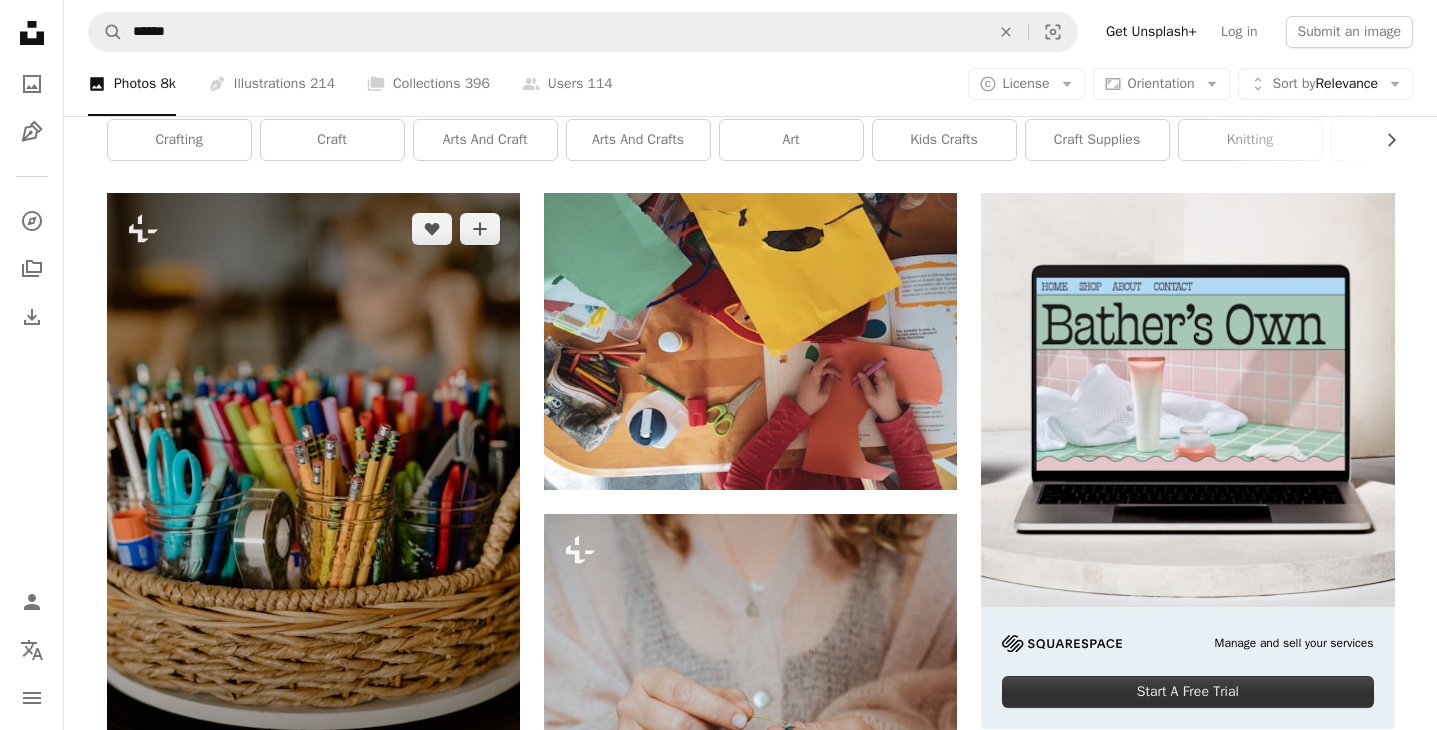 scroll, scrollTop: 0, scrollLeft: 0, axis: both 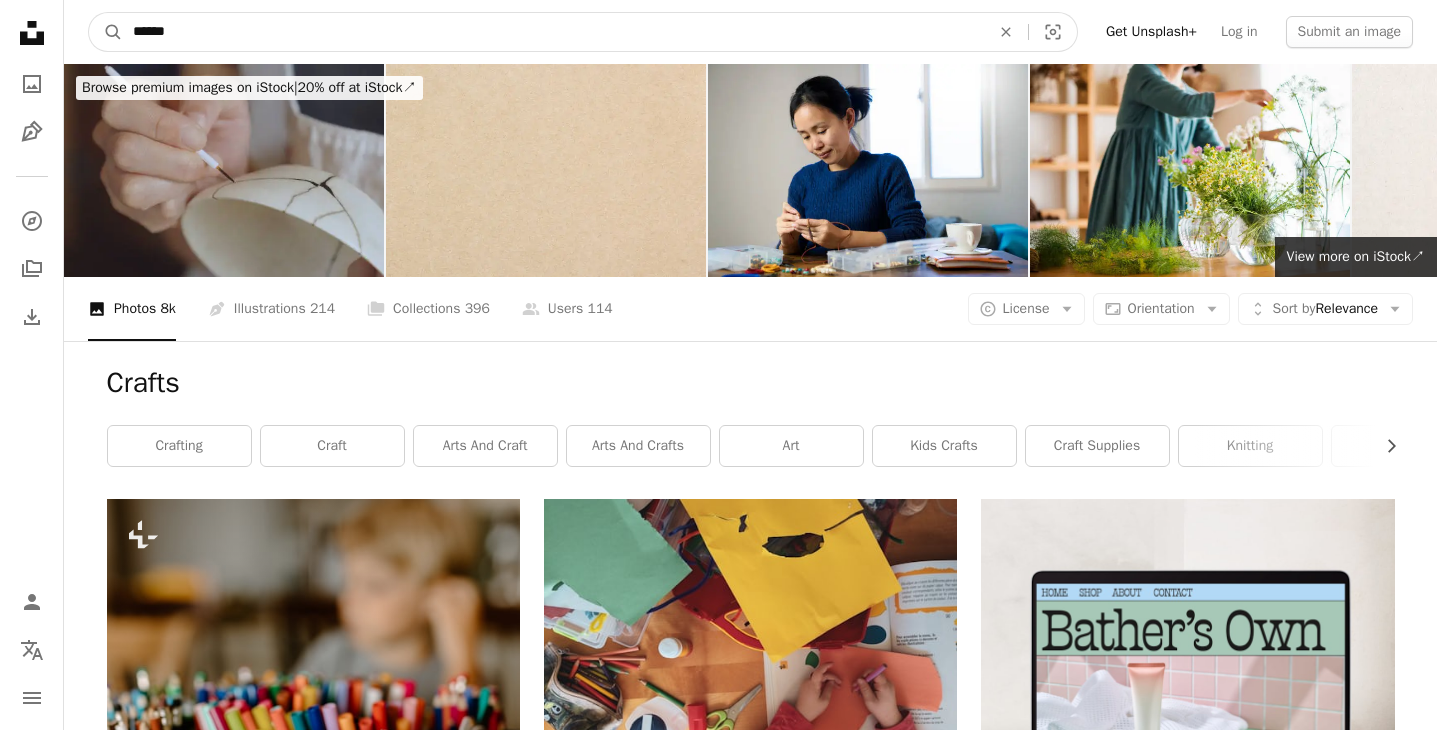 drag, startPoint x: 191, startPoint y: 28, endPoint x: 63, endPoint y: 28, distance: 128 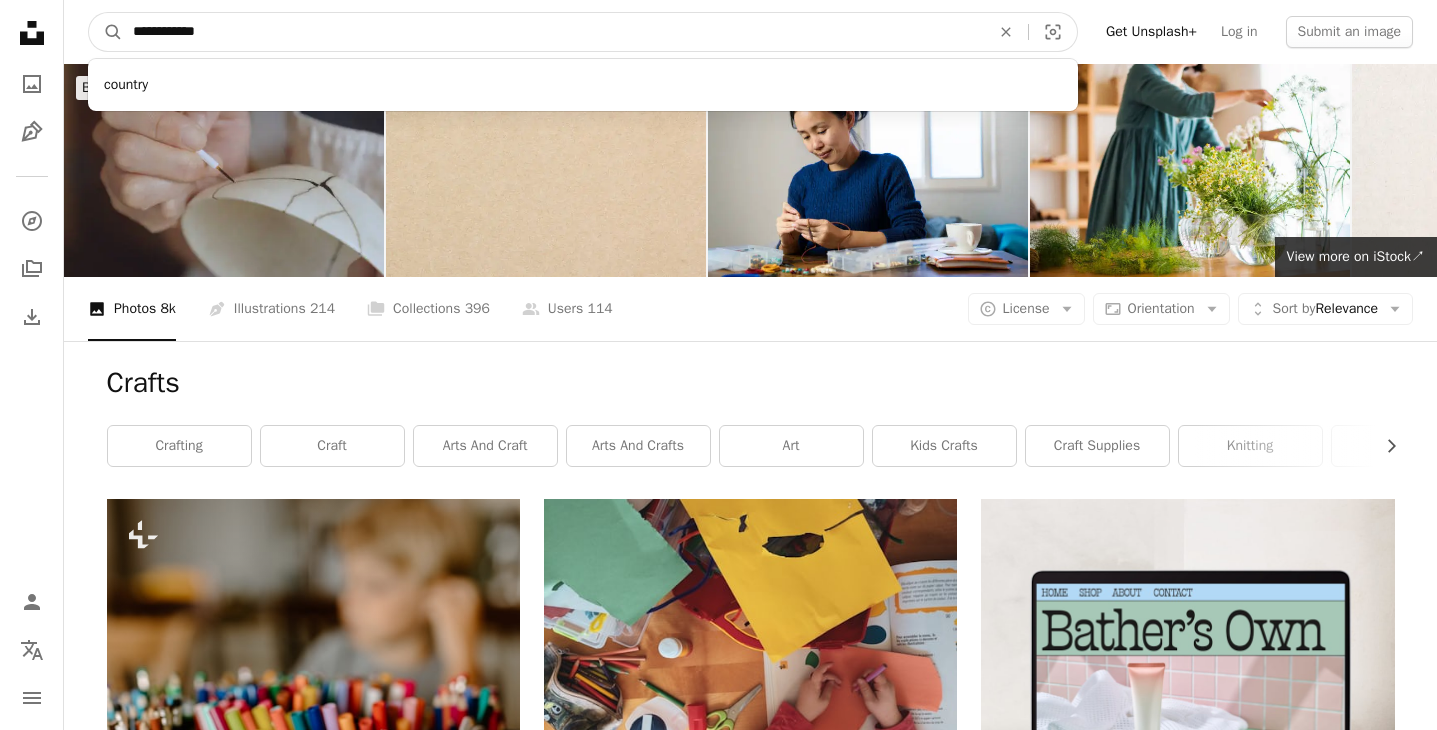 type on "**********" 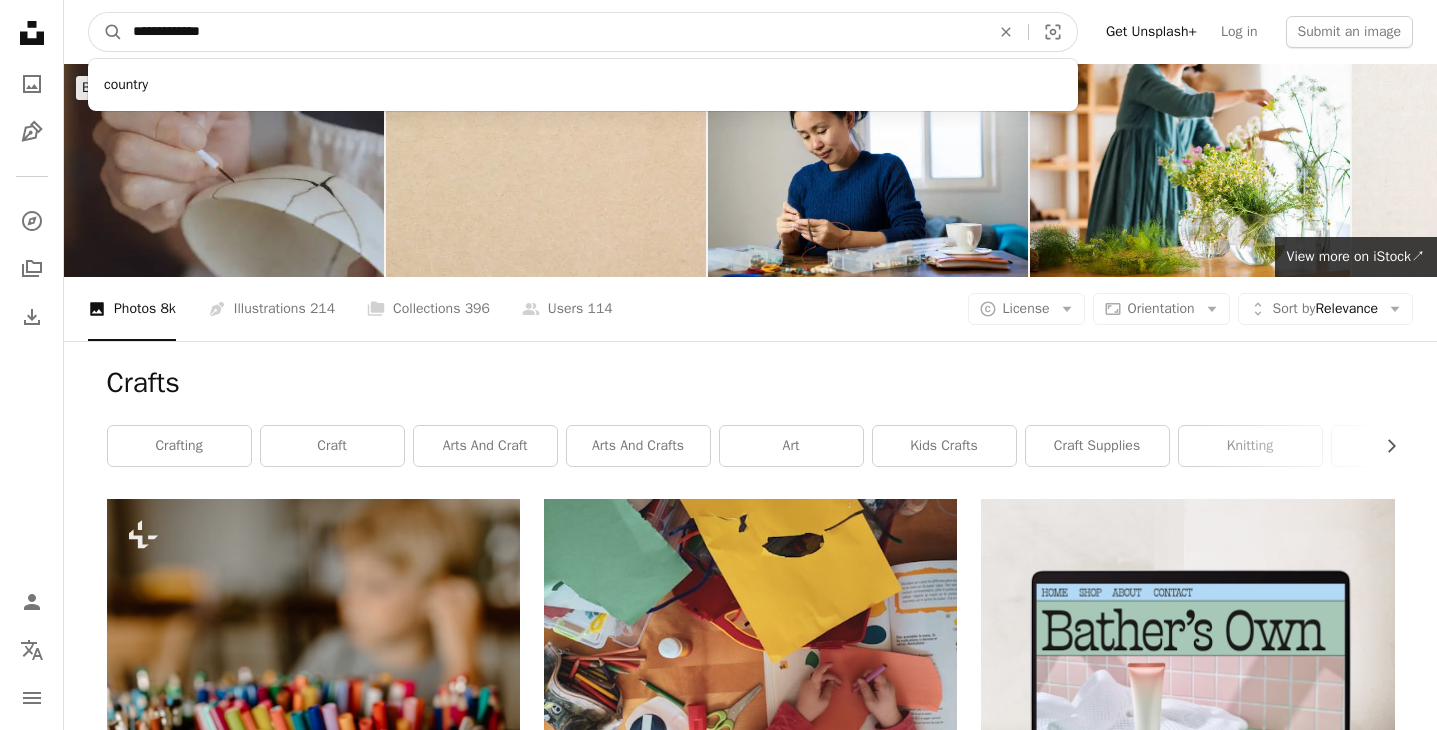 click on "A magnifying glass" at bounding box center [106, 32] 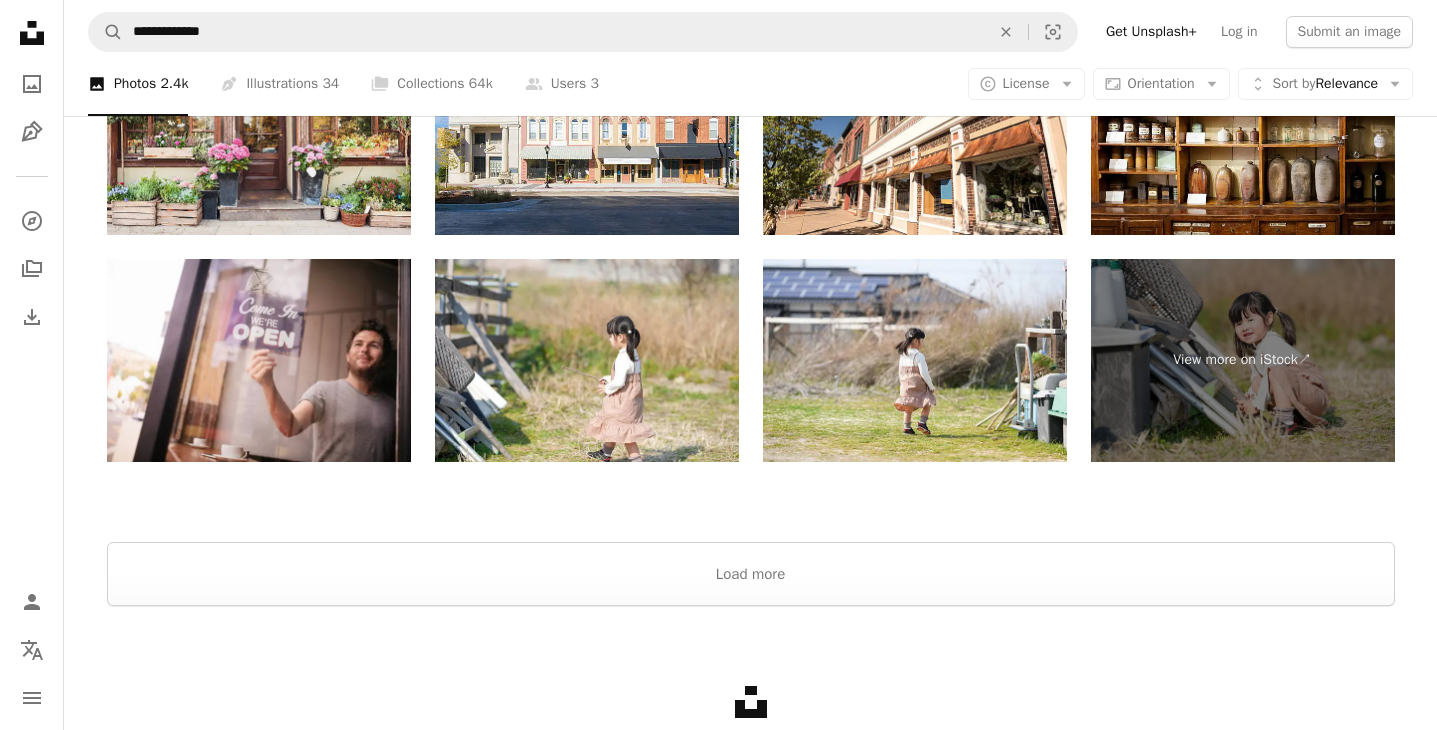 scroll, scrollTop: 3935, scrollLeft: 0, axis: vertical 